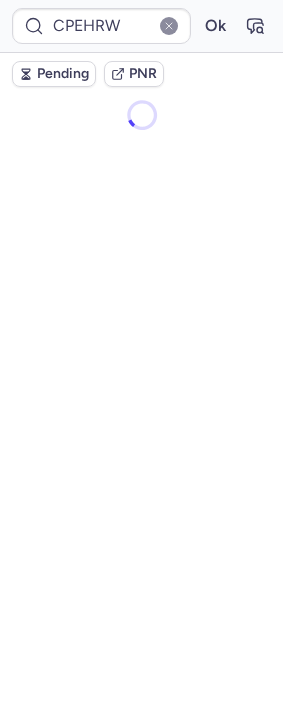 scroll, scrollTop: 0, scrollLeft: 0, axis: both 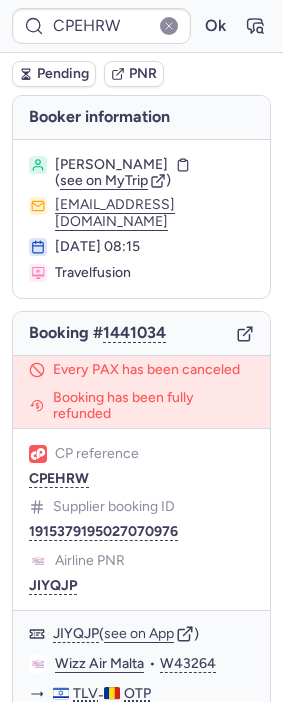 type on "6131613" 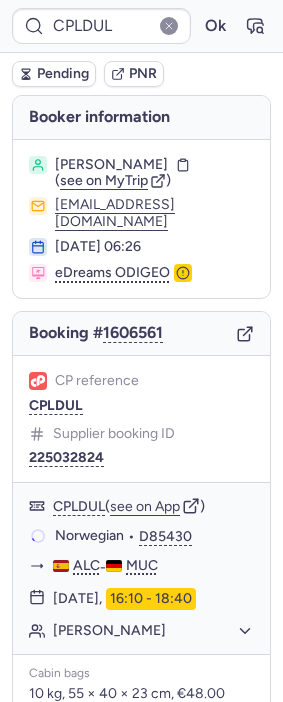 type on "CPUEKR" 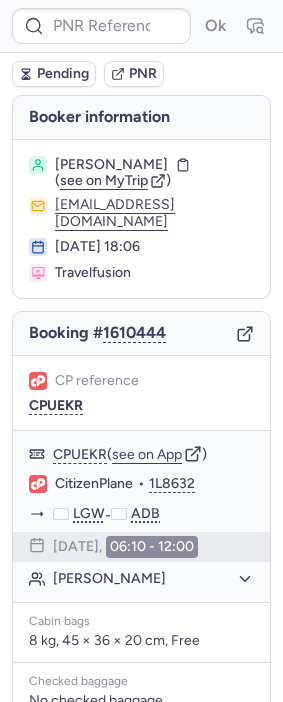 type on "6131613" 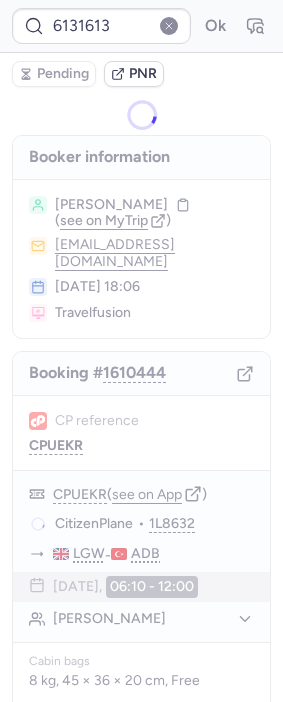 type 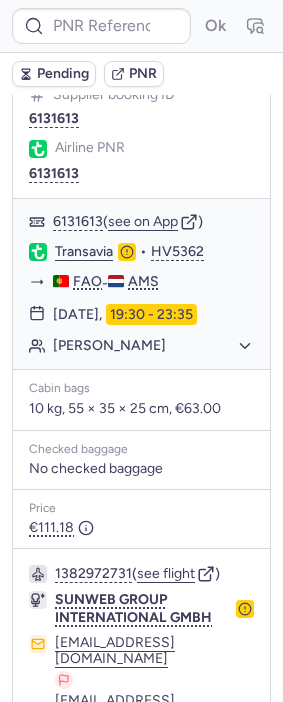 scroll, scrollTop: 557, scrollLeft: 0, axis: vertical 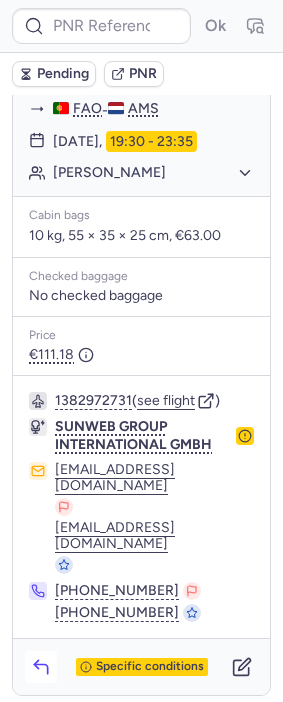 click at bounding box center (41, 667) 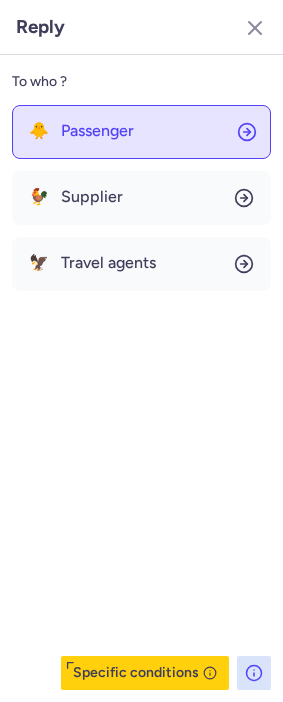click on "🐥 Passenger" 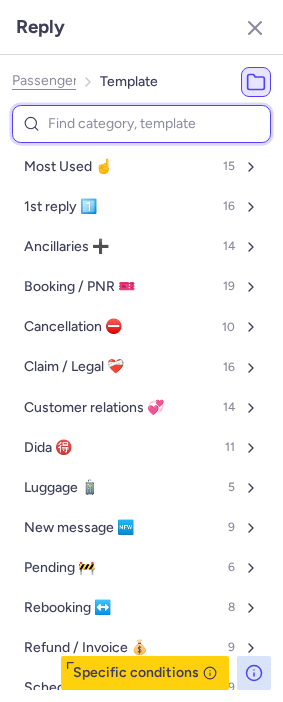 click at bounding box center (141, 124) 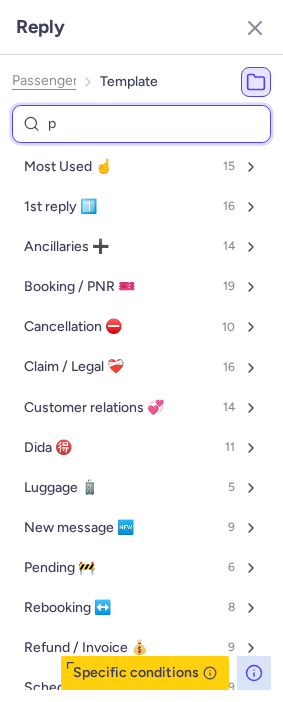 type on "pn" 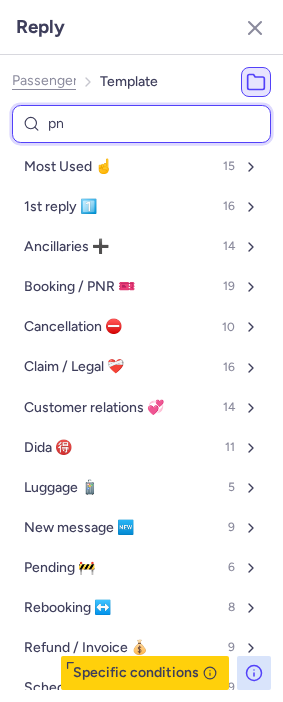 select on "en" 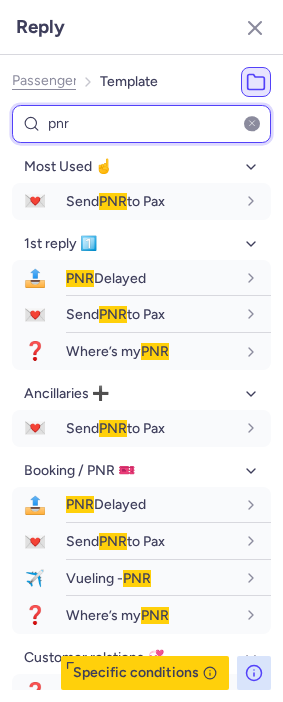 type on "pnr" 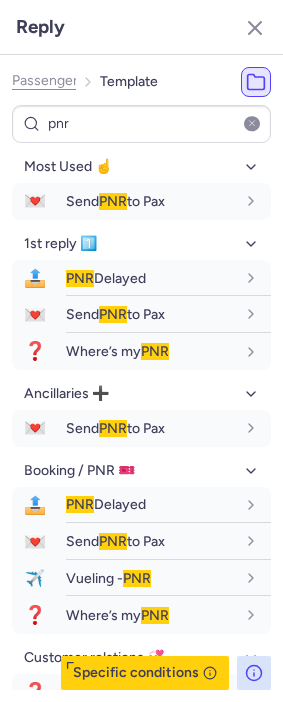 type on "CPNUN5" 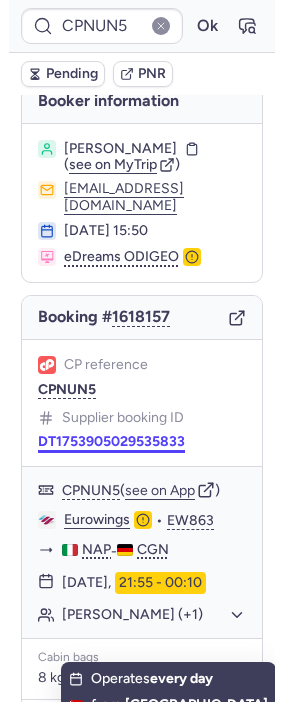 scroll, scrollTop: 0, scrollLeft: 0, axis: both 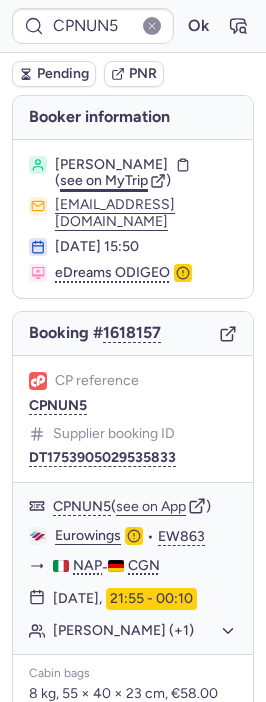 click on "see on MyTrip" at bounding box center [104, 180] 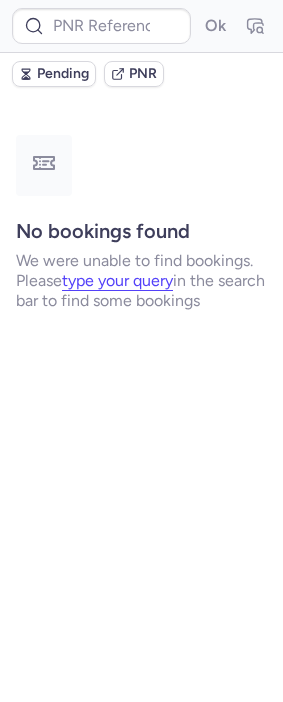 type on "CP9LWA" 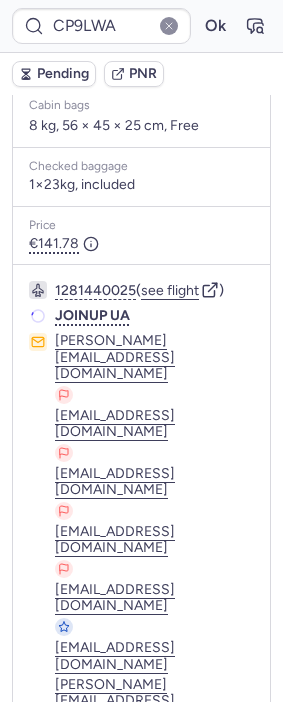 scroll, scrollTop: 606, scrollLeft: 0, axis: vertical 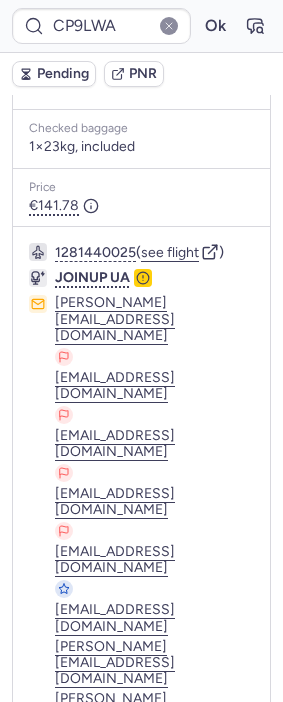 click on "Specific conditions" at bounding box center [142, 943] 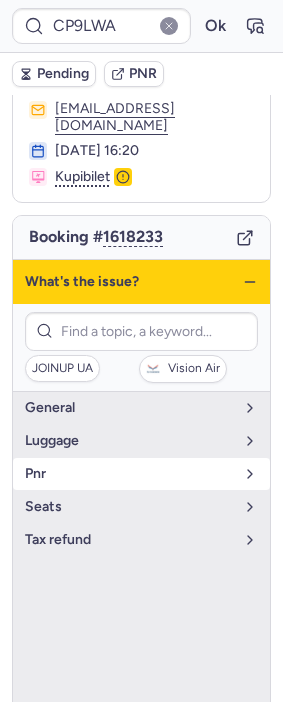click on "pnr" at bounding box center (129, 474) 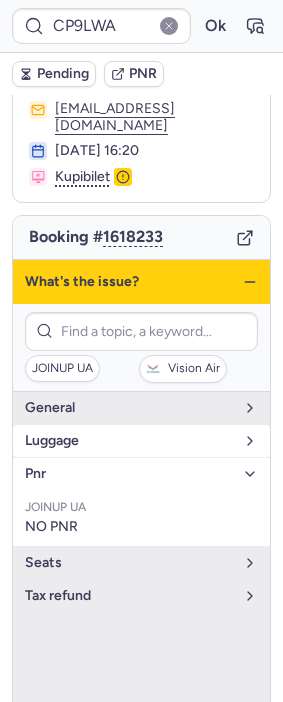 click on "luggage" at bounding box center [129, 441] 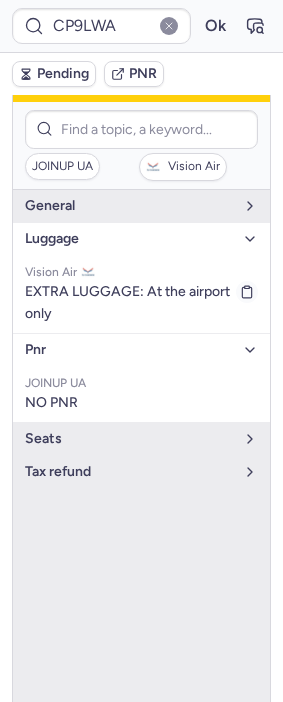 scroll, scrollTop: 207, scrollLeft: 0, axis: vertical 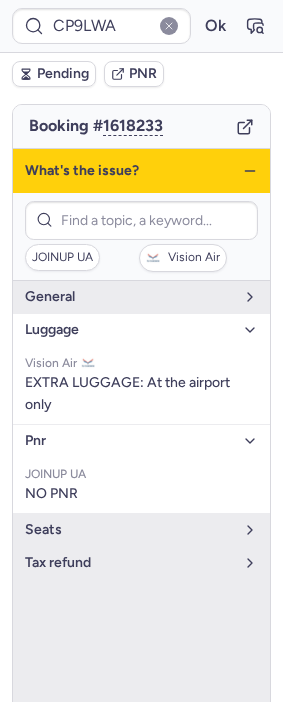 click 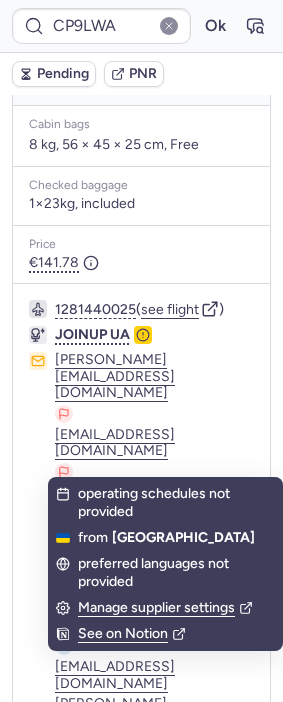 scroll, scrollTop: 606, scrollLeft: 0, axis: vertical 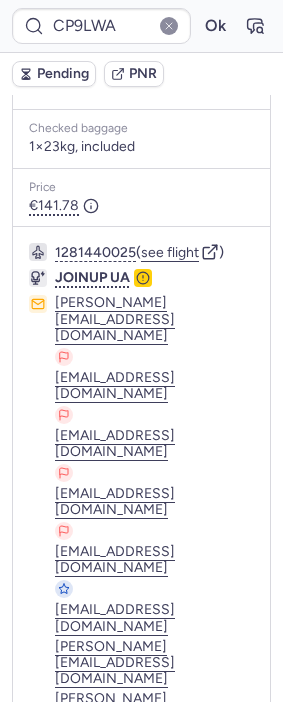 click 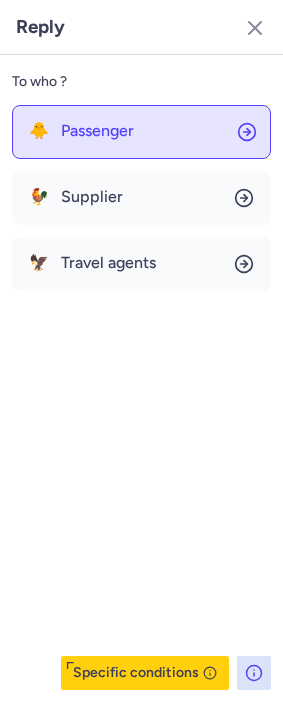click on "🐥 Passenger" 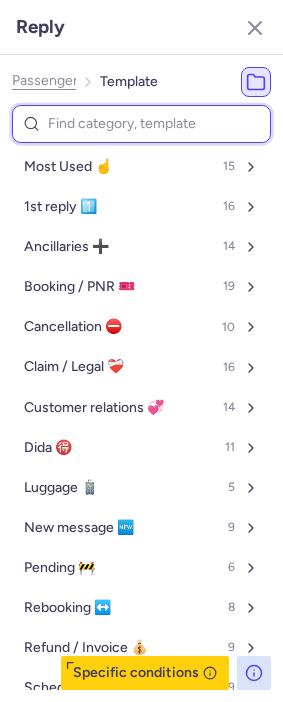 click at bounding box center [141, 124] 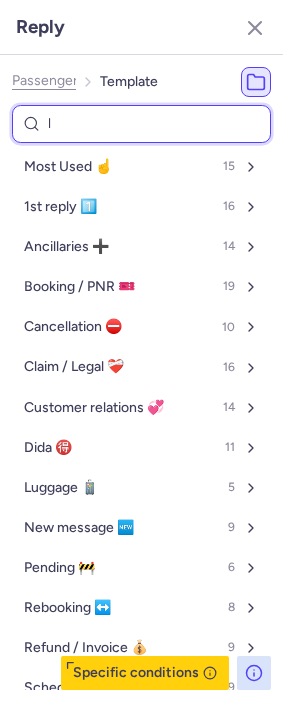 type on "lu" 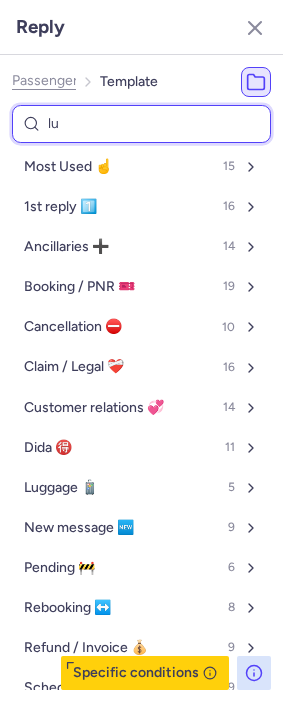 select on "en" 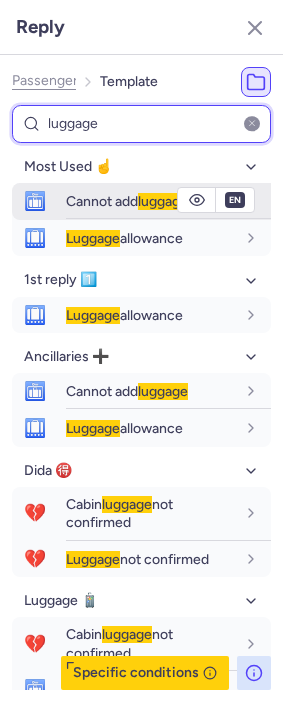 type on "luggage" 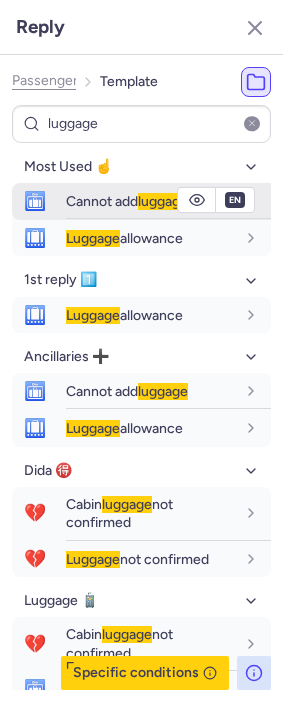 click on "Cannot add  luggage" at bounding box center [168, 201] 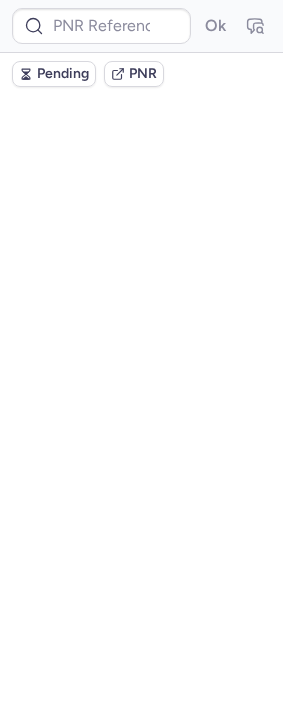 scroll, scrollTop: 0, scrollLeft: 0, axis: both 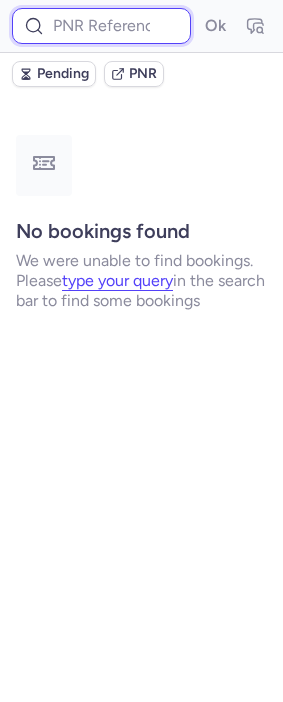 click at bounding box center [101, 26] 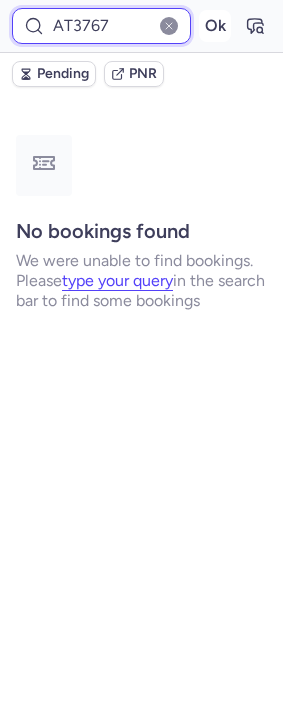 type on "AT3767" 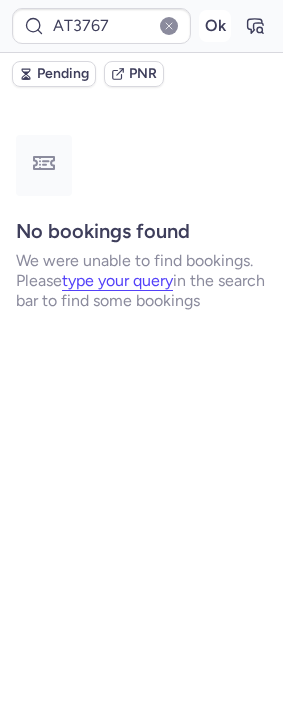 click on "Ok" at bounding box center (215, 26) 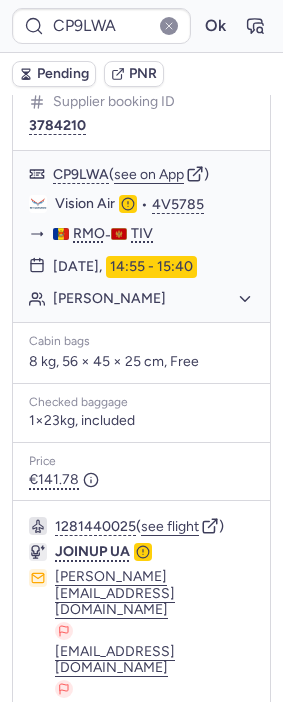 scroll, scrollTop: 333, scrollLeft: 0, axis: vertical 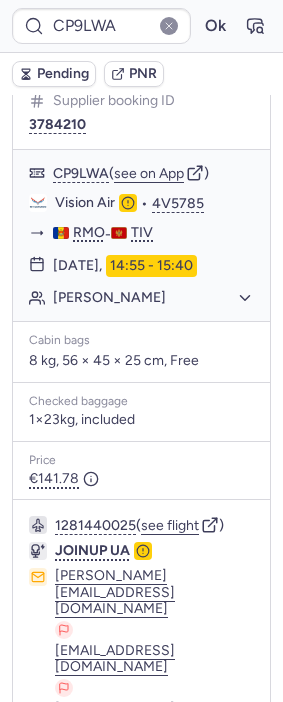 type on "CPNUN5" 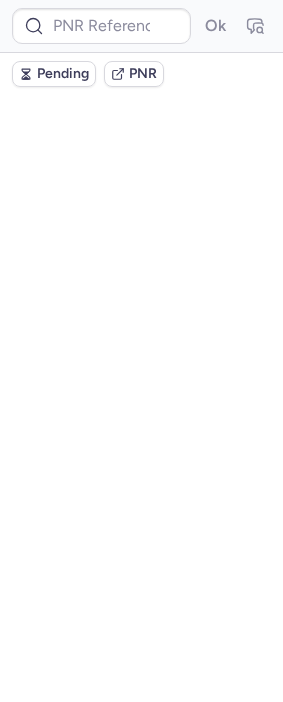 scroll, scrollTop: 0, scrollLeft: 0, axis: both 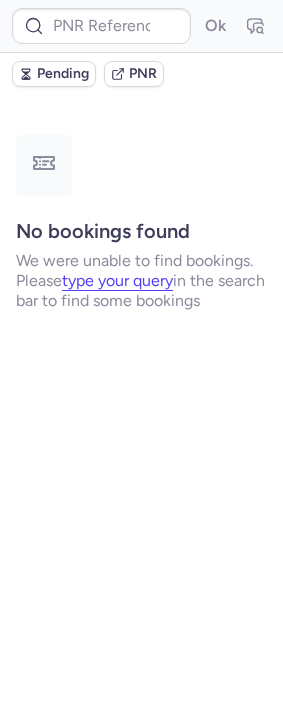 type on "DT1750360666824310" 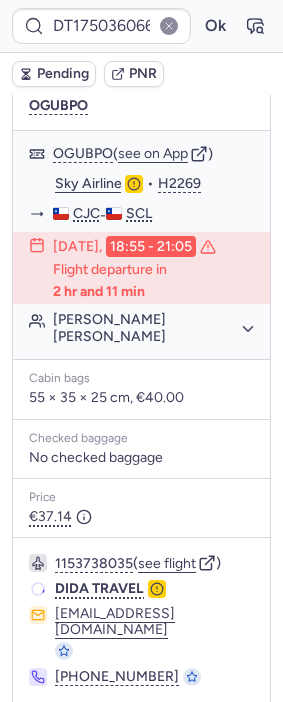 scroll, scrollTop: 430, scrollLeft: 0, axis: vertical 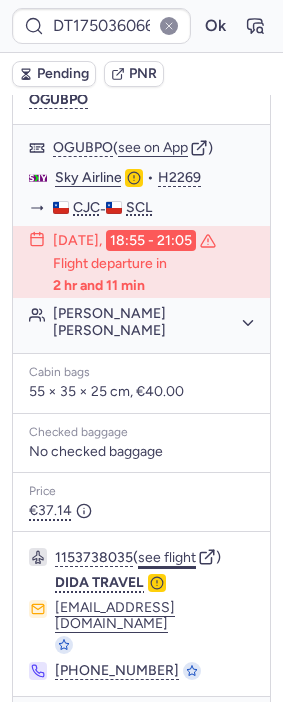 click on "see flight" 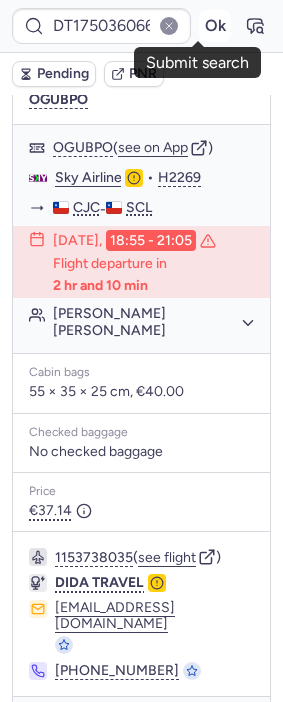 click on "Ok" at bounding box center (215, 26) 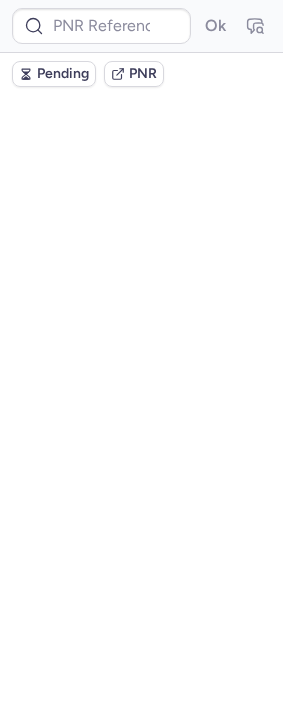 scroll, scrollTop: 0, scrollLeft: 0, axis: both 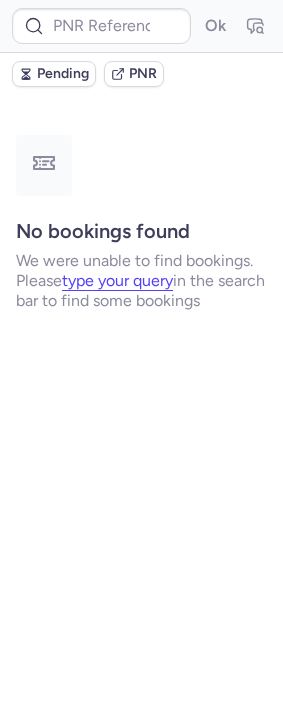 type on "CPV7WX" 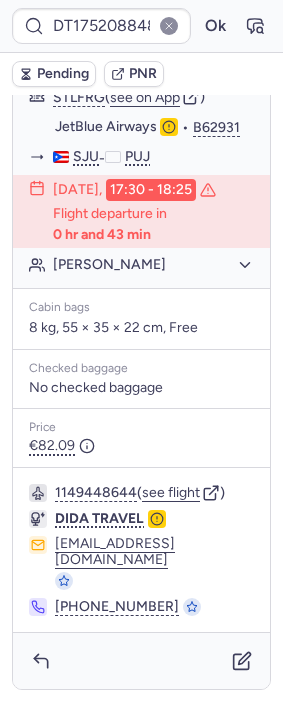 scroll, scrollTop: 508, scrollLeft: 0, axis: vertical 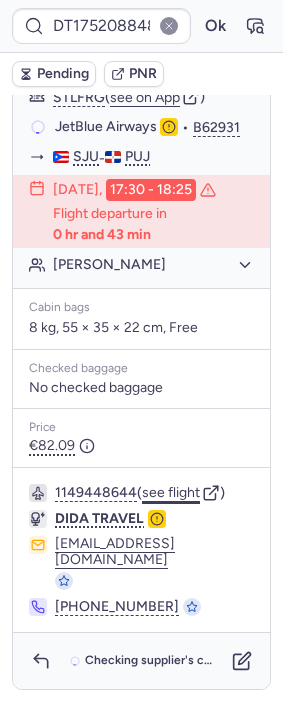 click on "see flight" 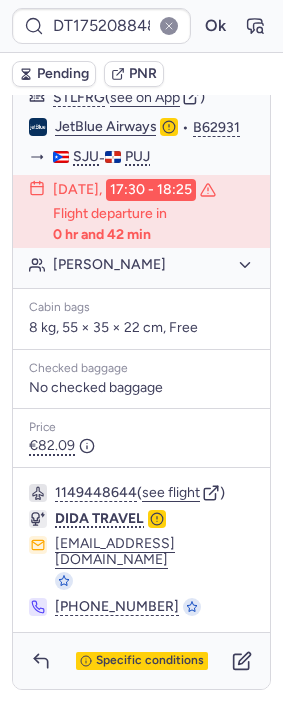 type on "CPV7WX" 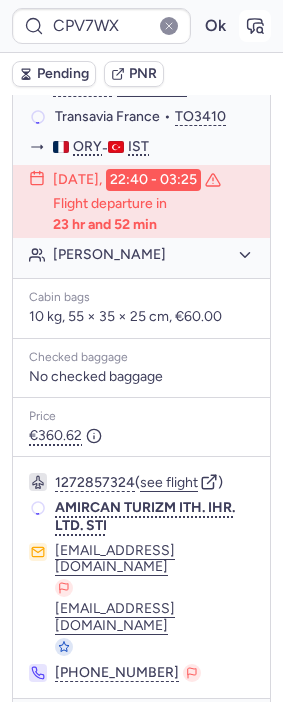 scroll, scrollTop: 363, scrollLeft: 0, axis: vertical 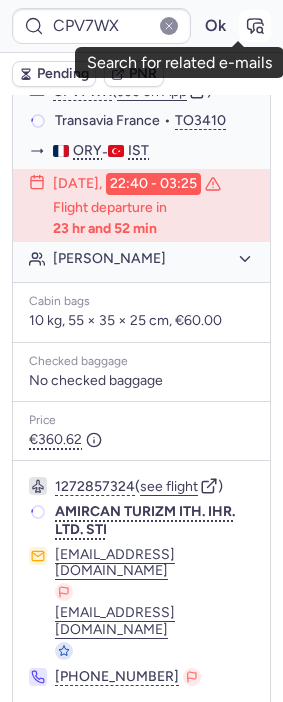 click 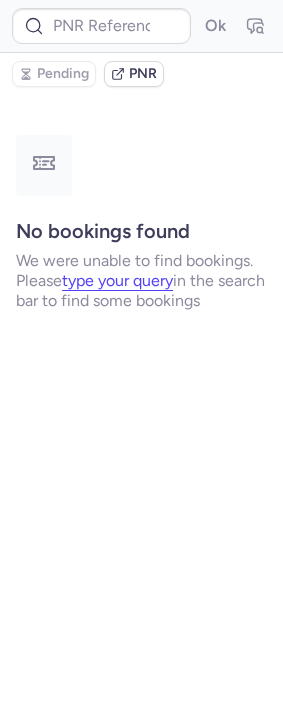 scroll, scrollTop: 0, scrollLeft: 0, axis: both 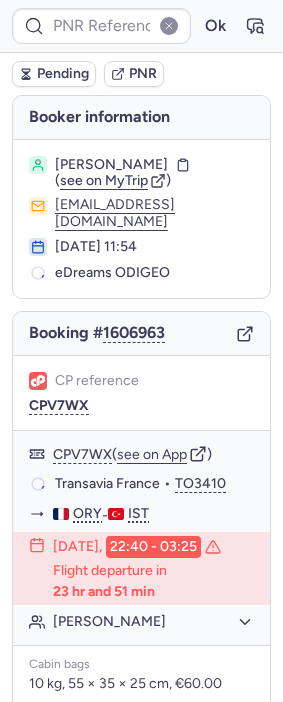 type on "CPV7WX" 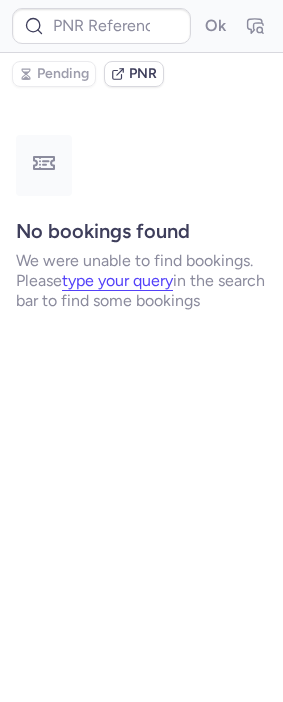 type on "CPV7WX" 